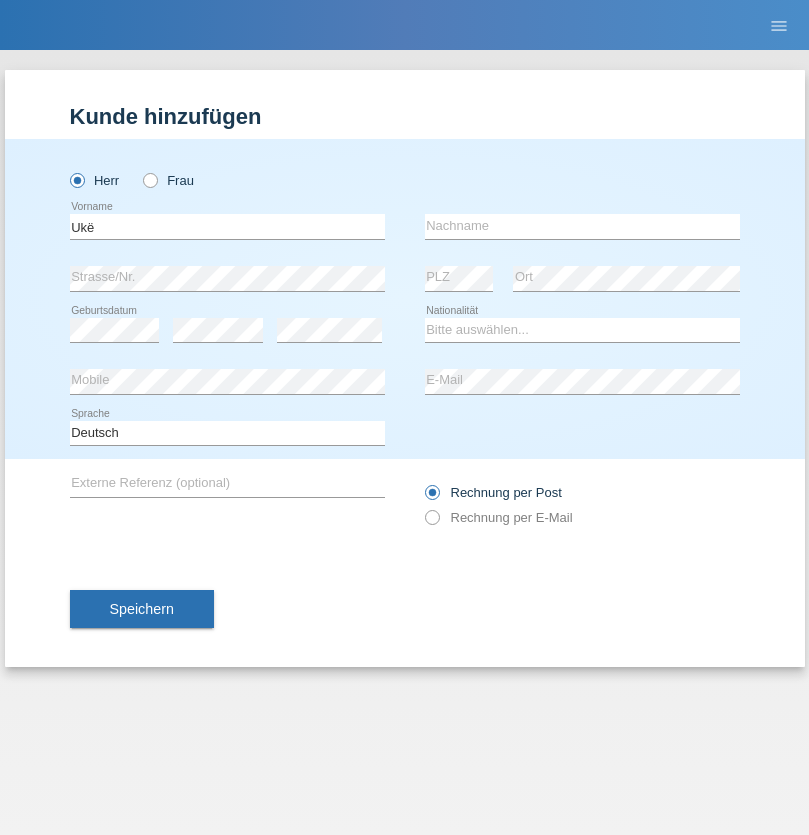 scroll, scrollTop: 0, scrollLeft: 0, axis: both 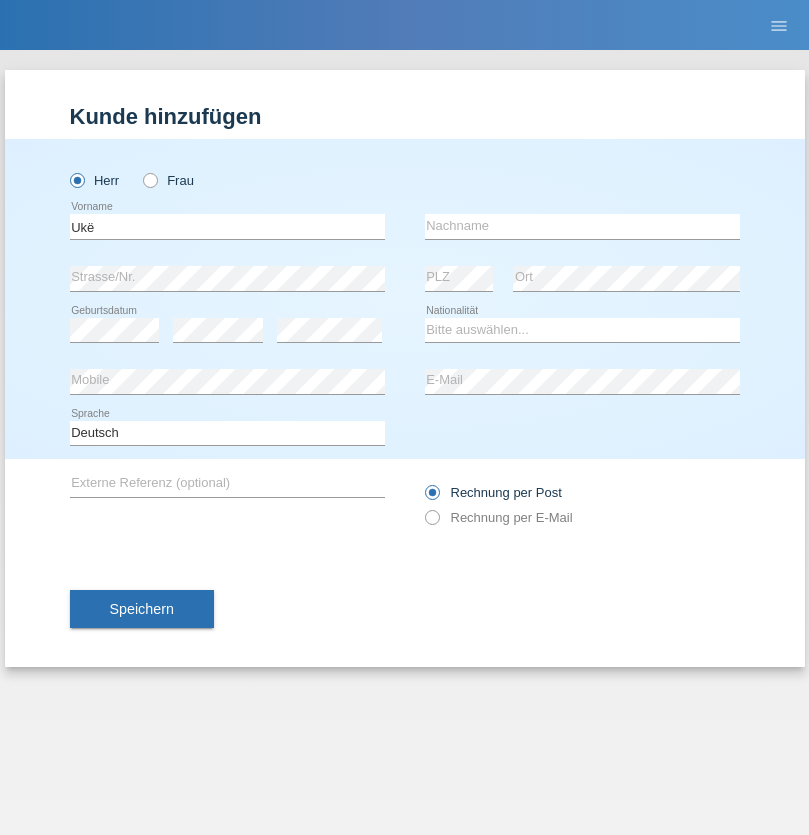 type on "Ukë" 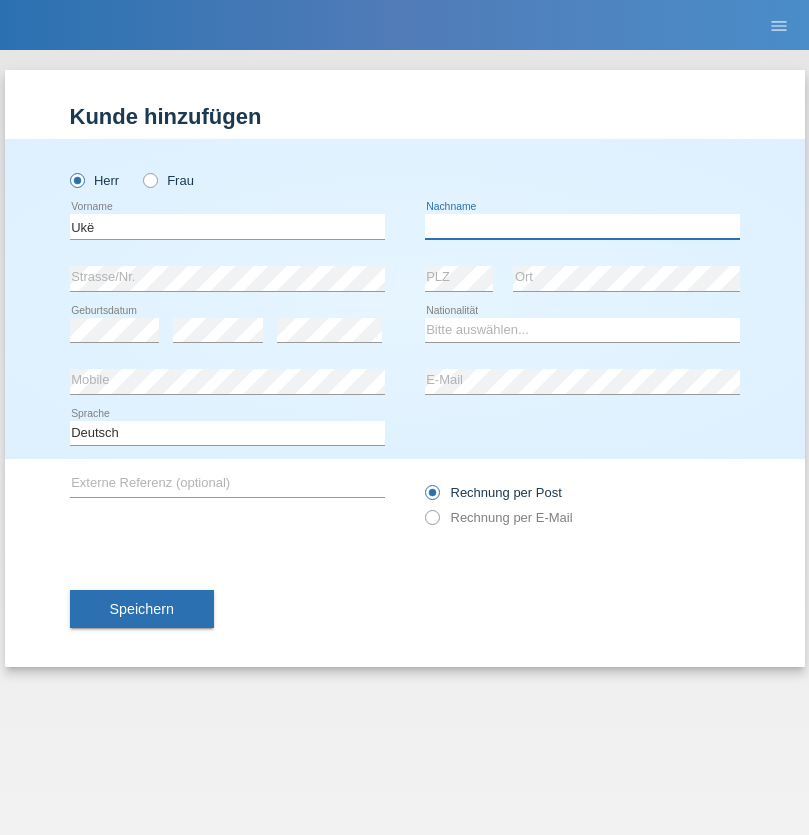 click at bounding box center (582, 226) 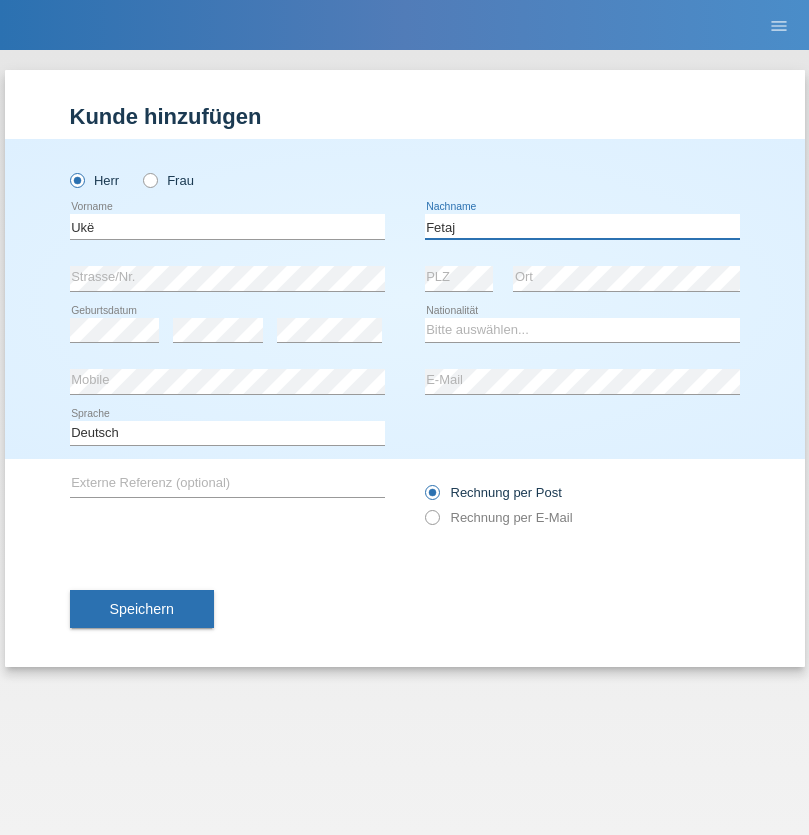 type on "Fetaj" 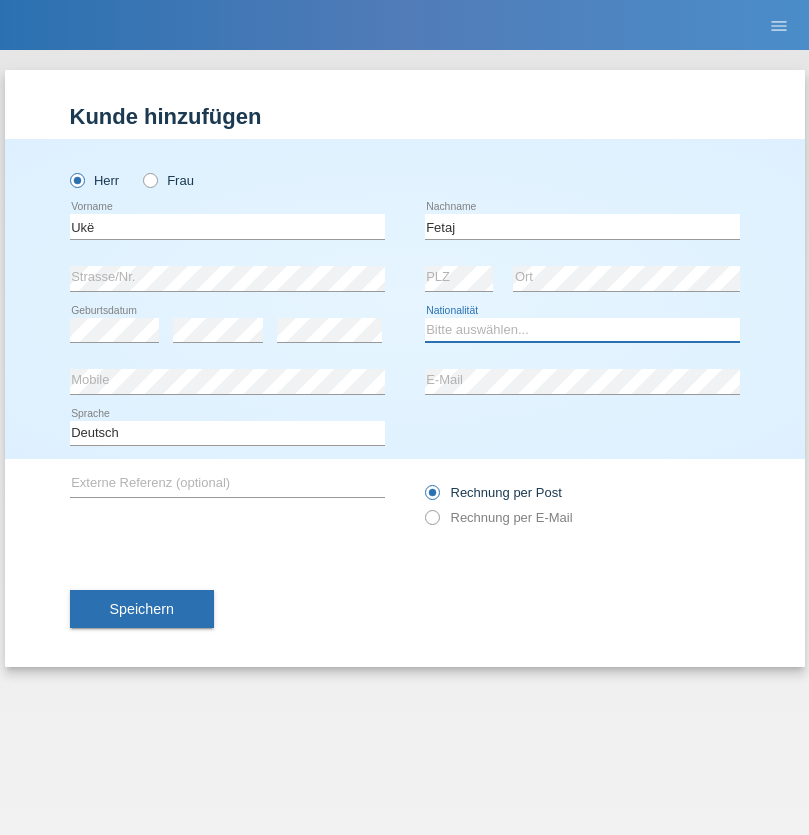 select on "CH" 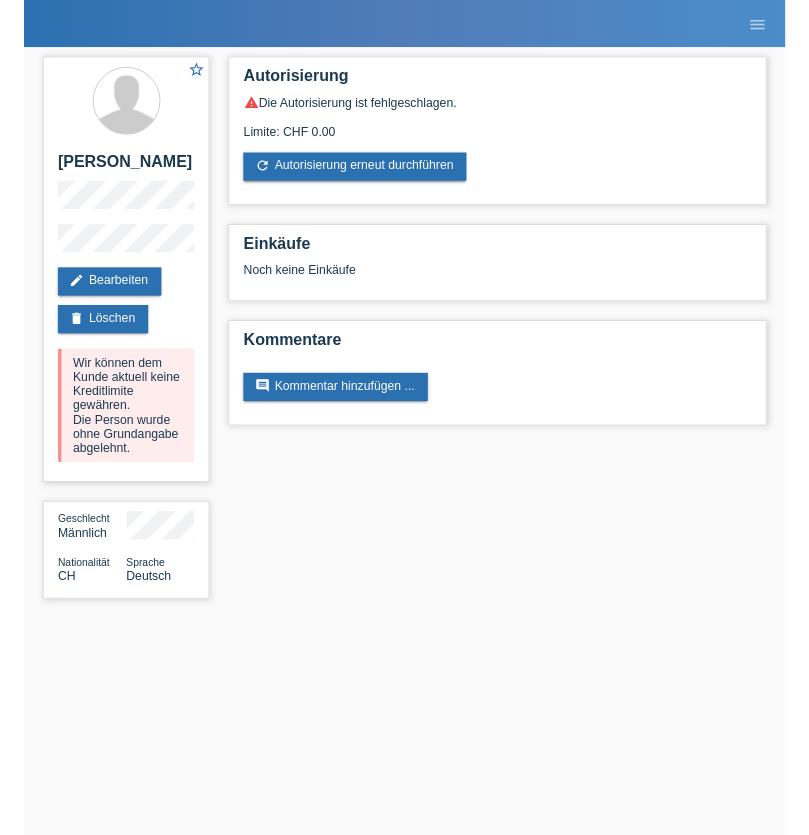 scroll, scrollTop: 0, scrollLeft: 0, axis: both 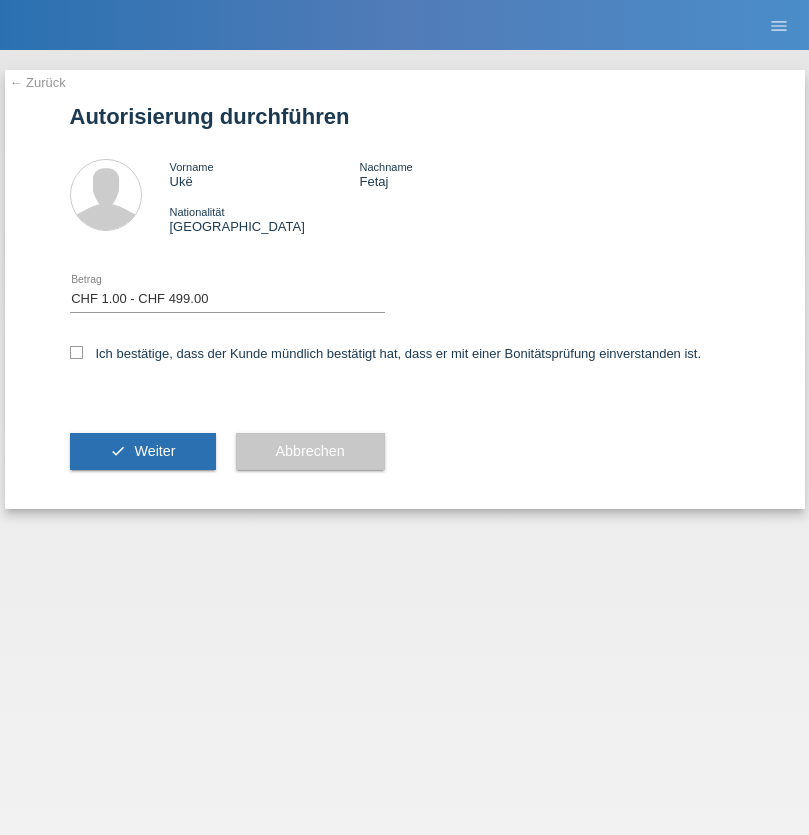 select on "1" 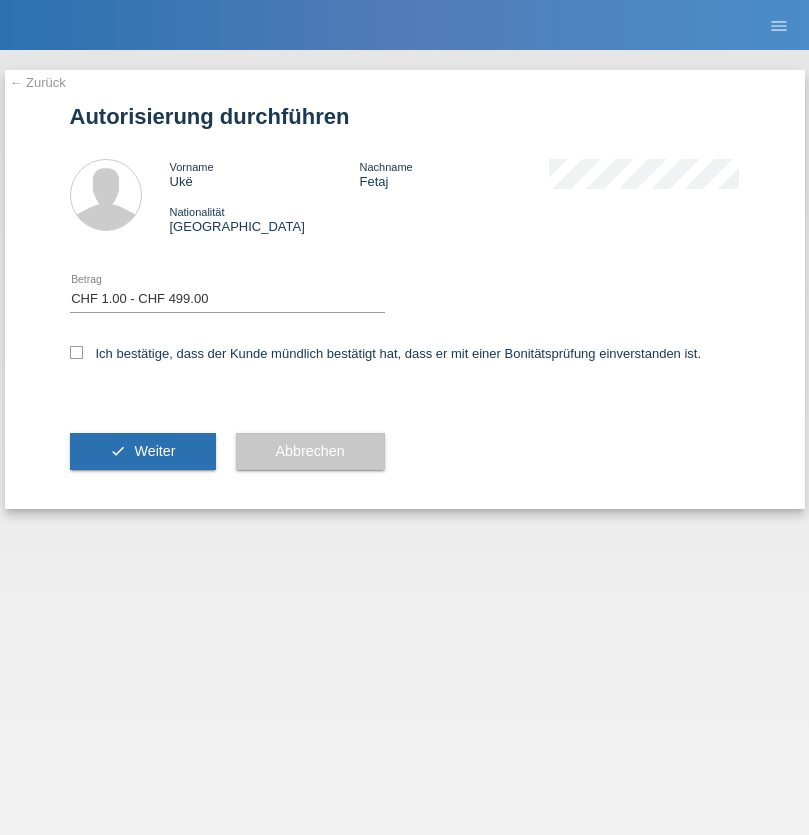 checkbox on "true" 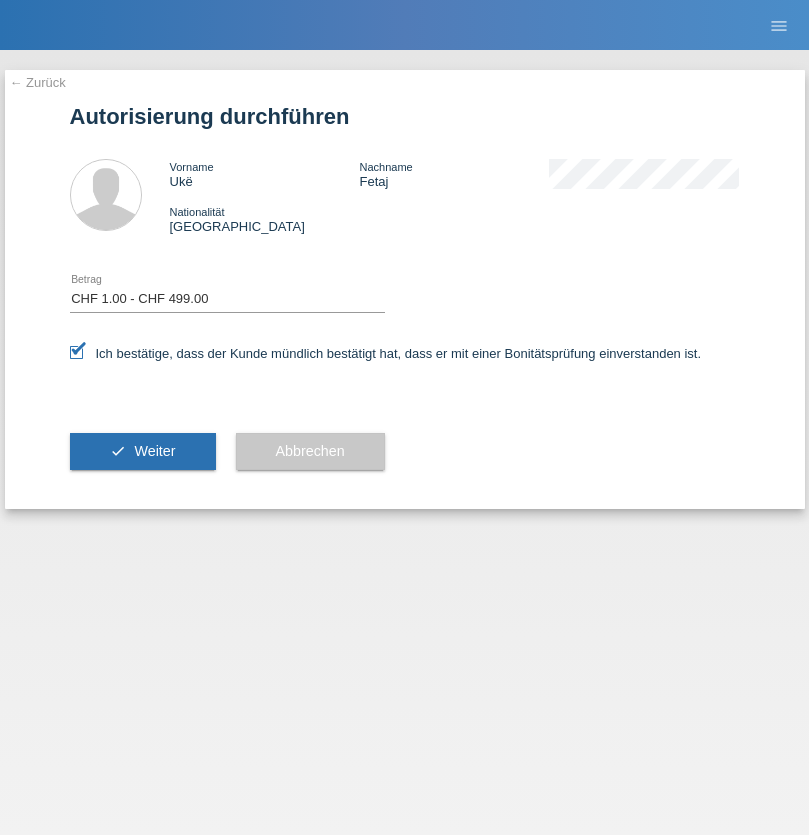 scroll, scrollTop: 0, scrollLeft: 0, axis: both 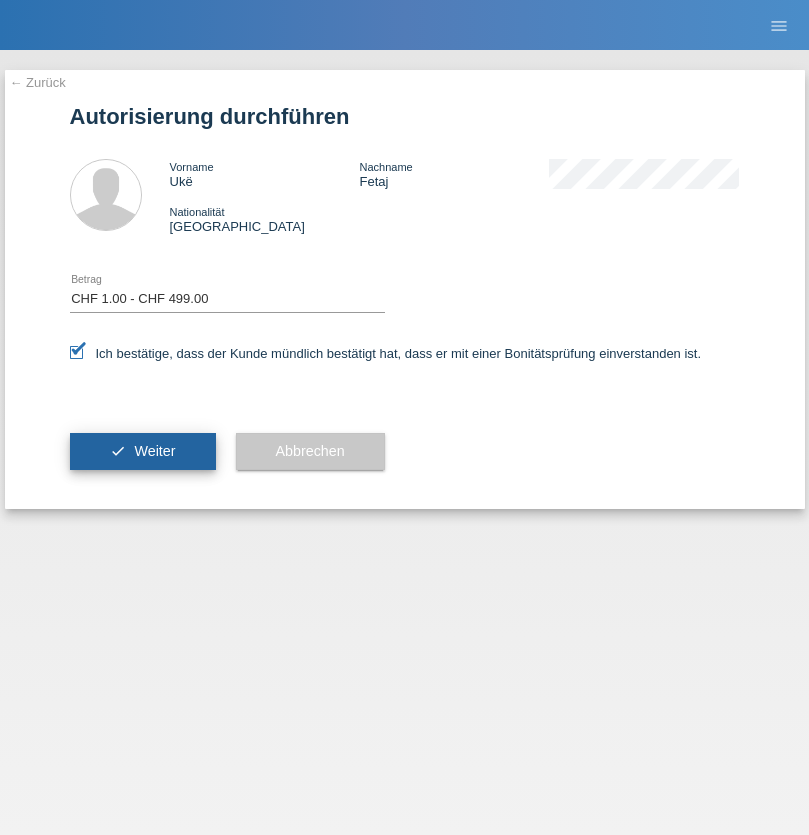 click on "Weiter" at bounding box center [154, 451] 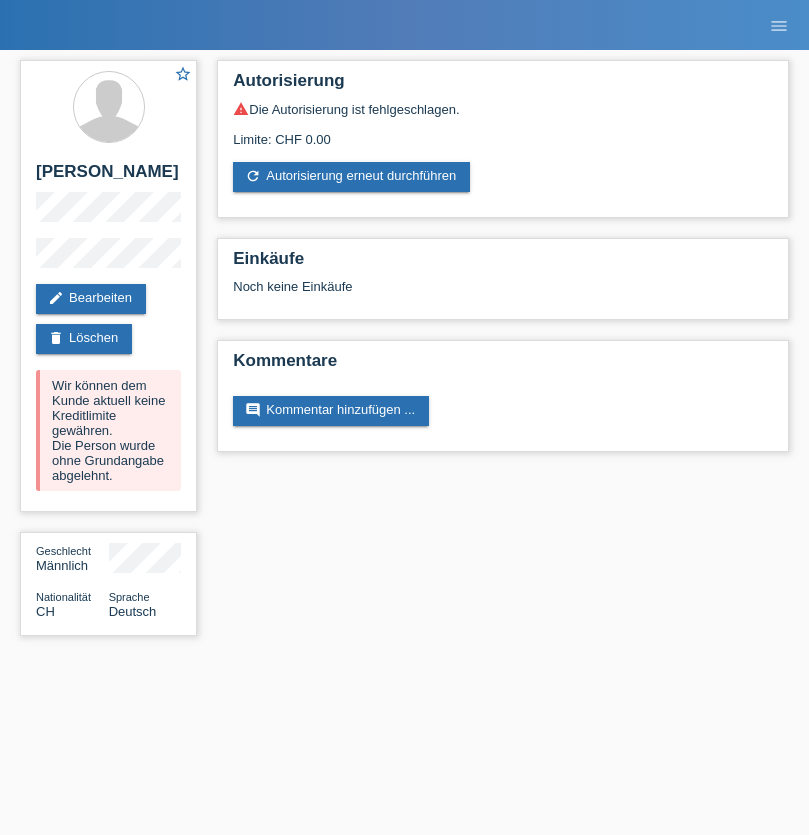 scroll, scrollTop: 0, scrollLeft: 0, axis: both 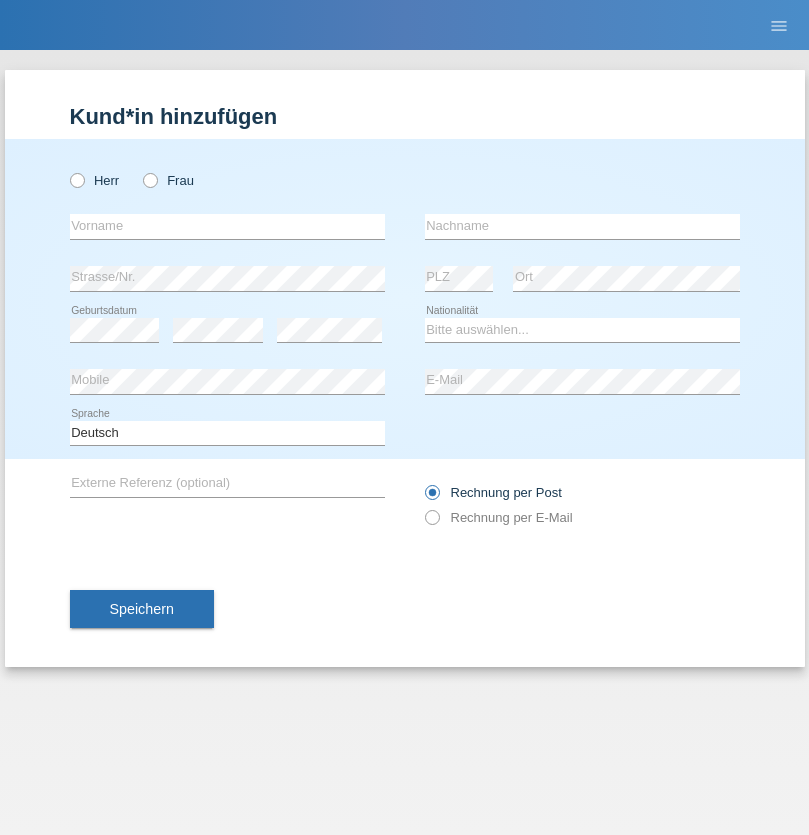 radio on "true" 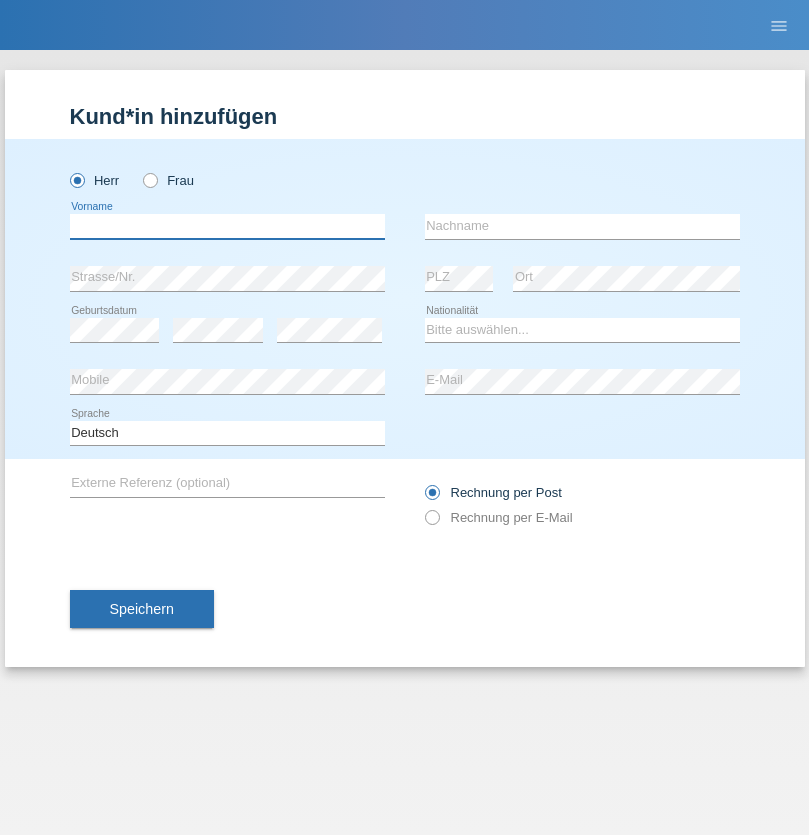 click at bounding box center [227, 226] 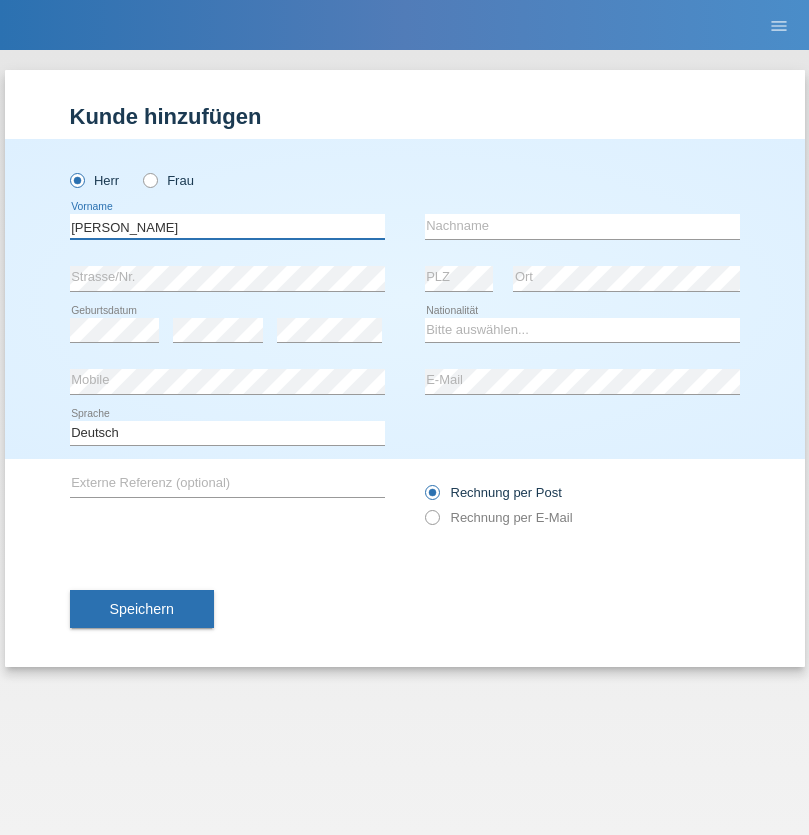 type on "[PERSON_NAME]" 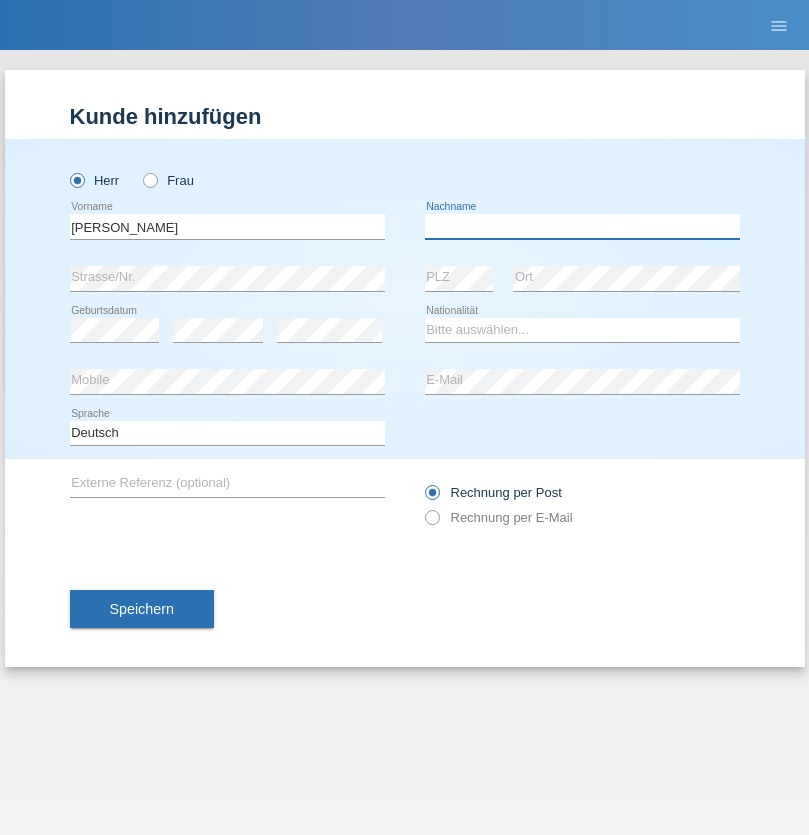 click at bounding box center [582, 226] 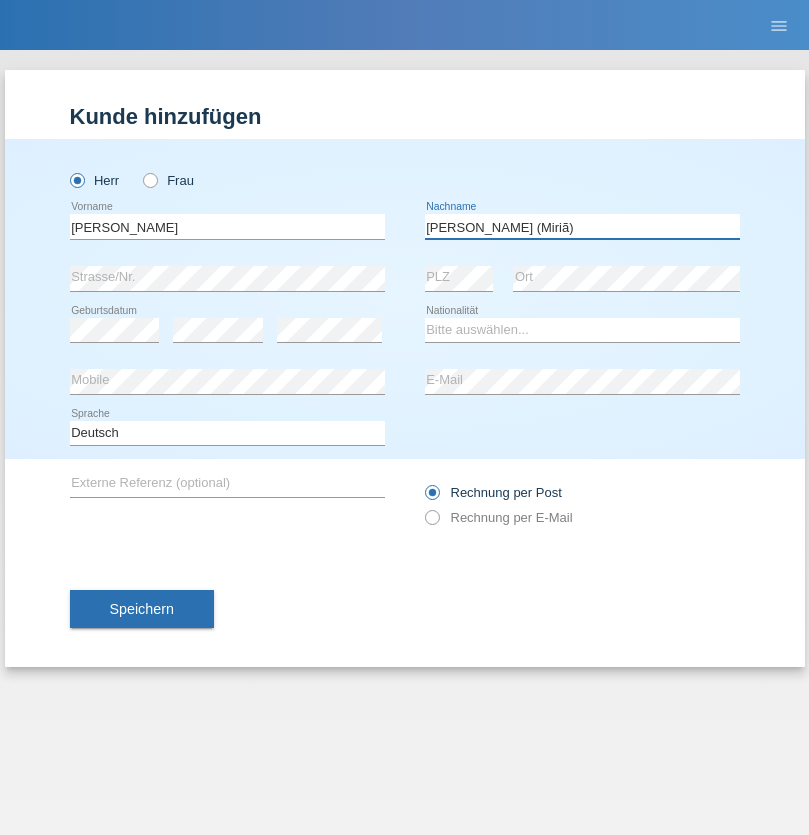 type on "[PERSON_NAME] (Miriã)" 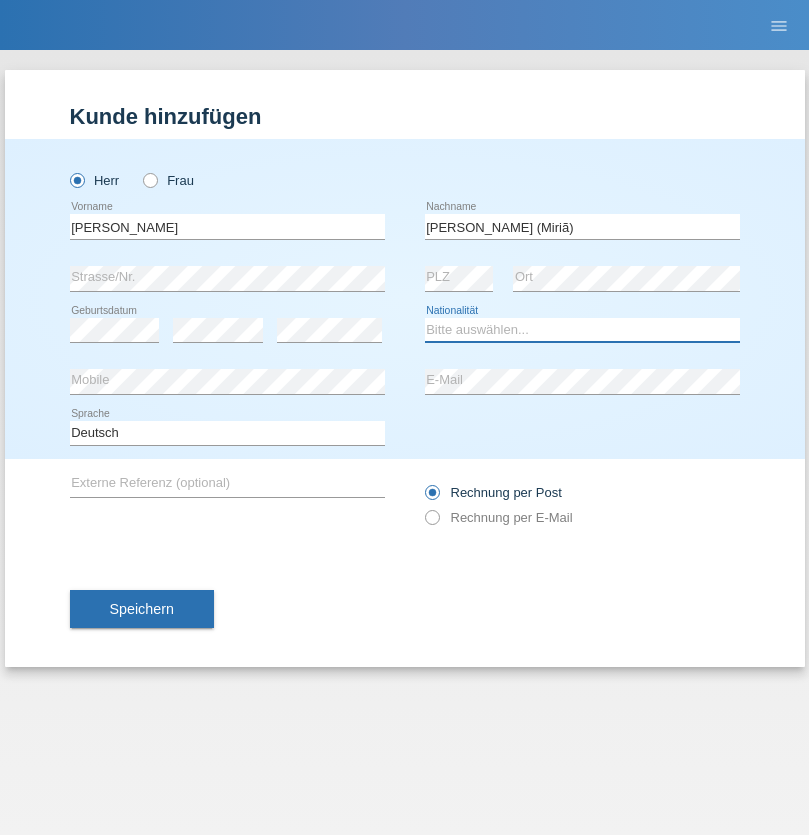 select on "BR" 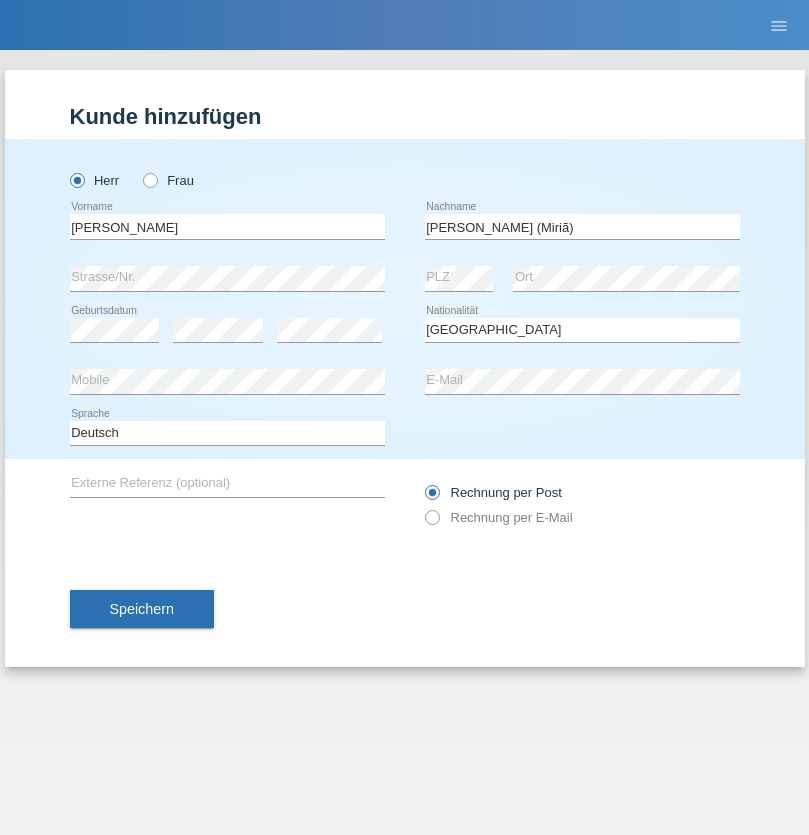 select on "C" 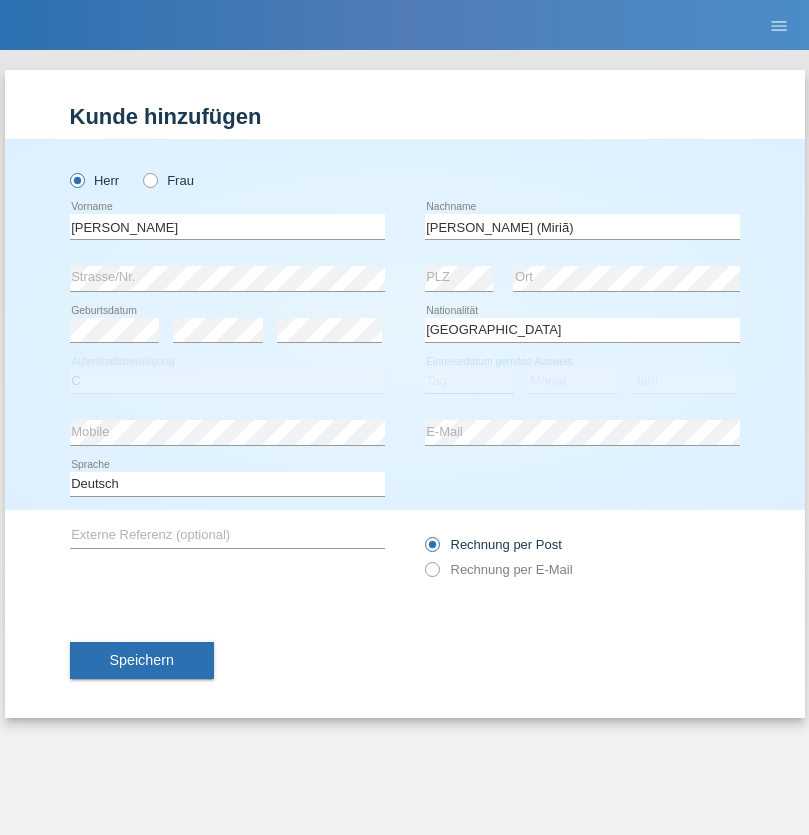 select on "14" 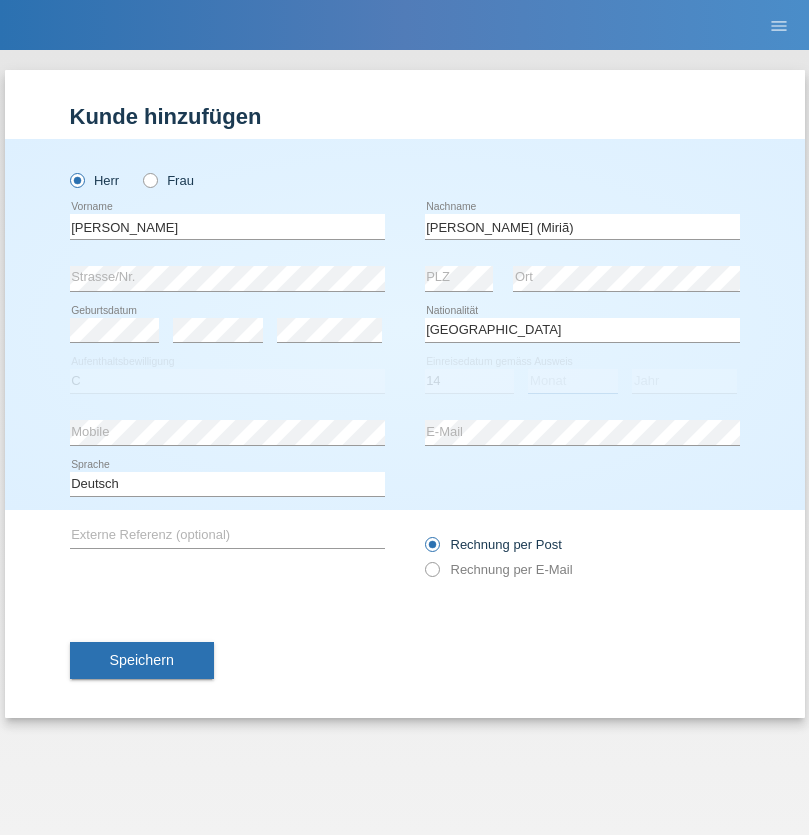 select on "12" 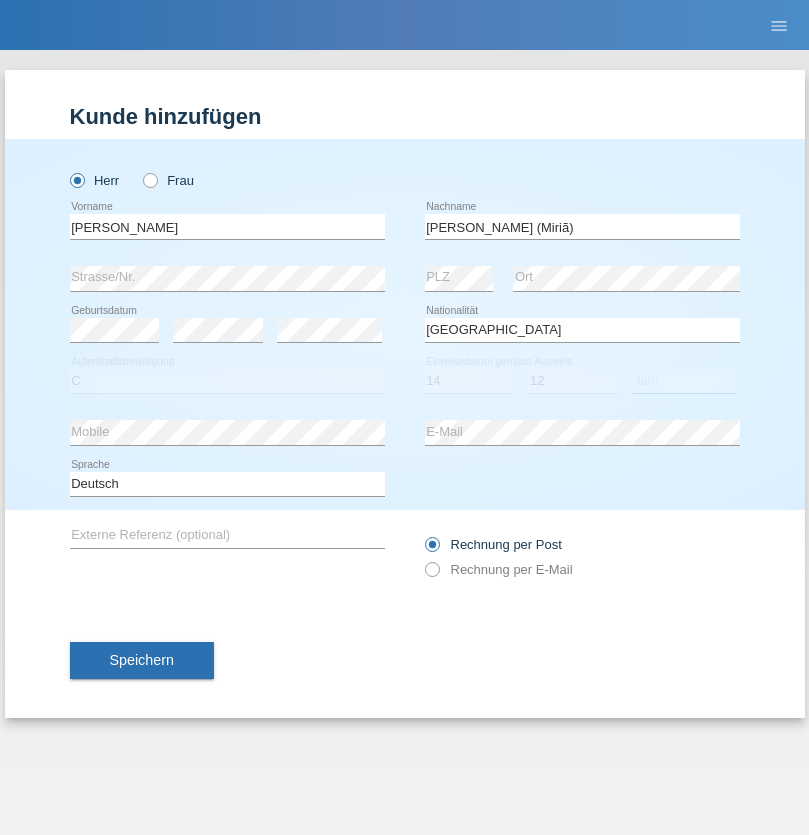 select on "2001" 